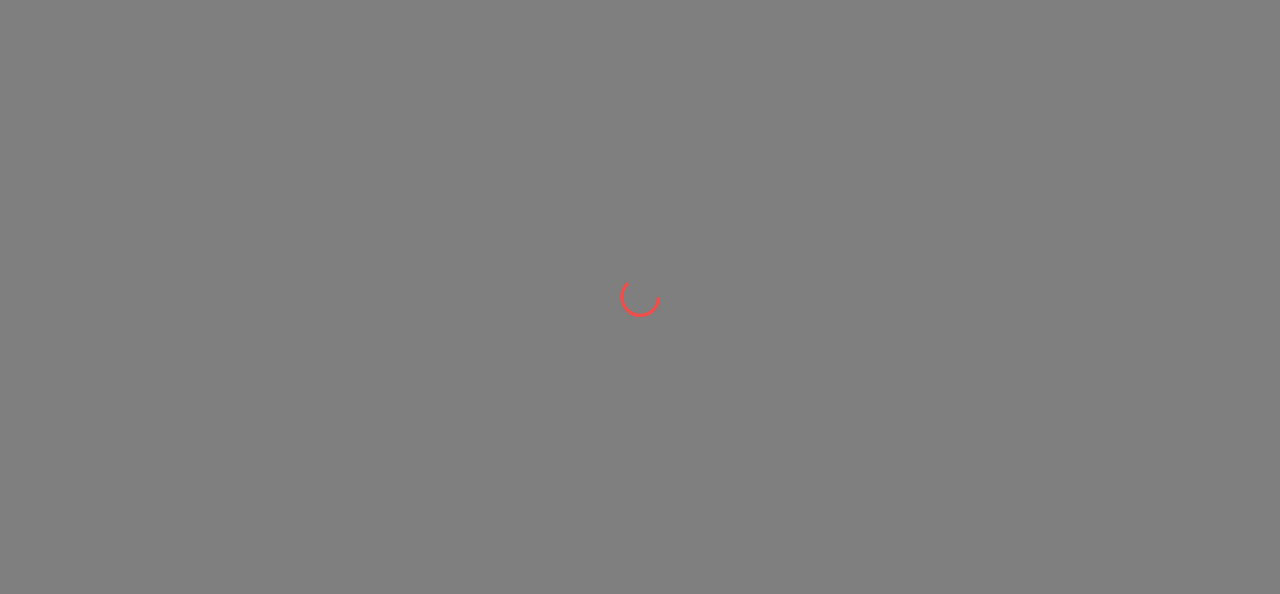 scroll, scrollTop: 0, scrollLeft: 0, axis: both 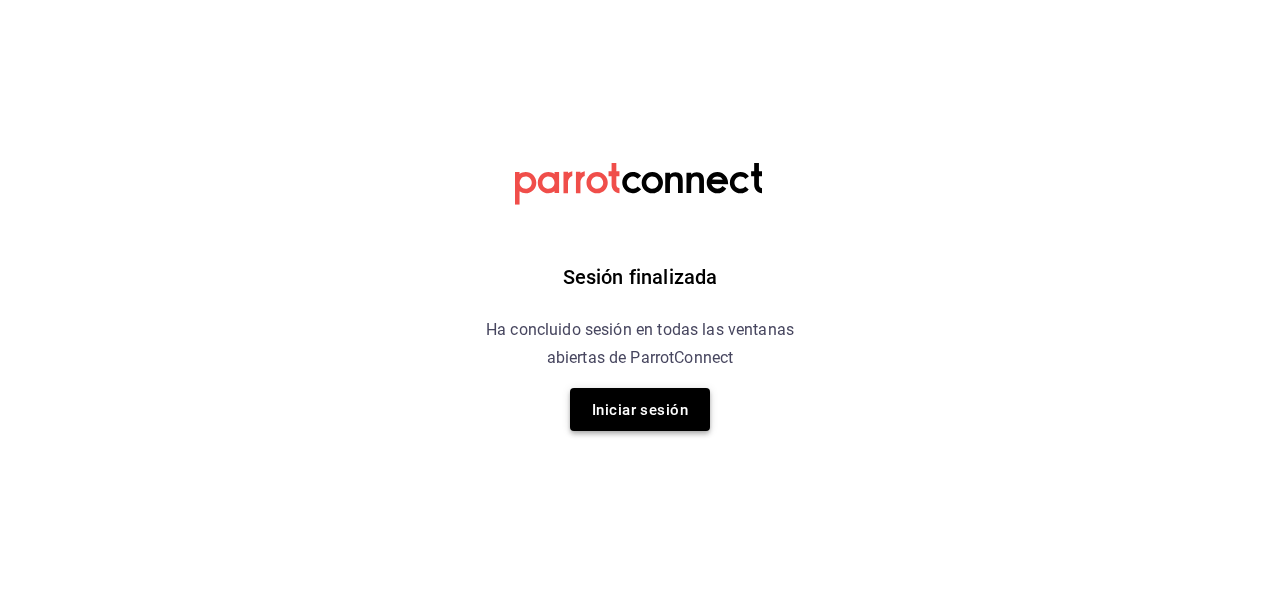 click on "Iniciar sesión" at bounding box center [640, 410] 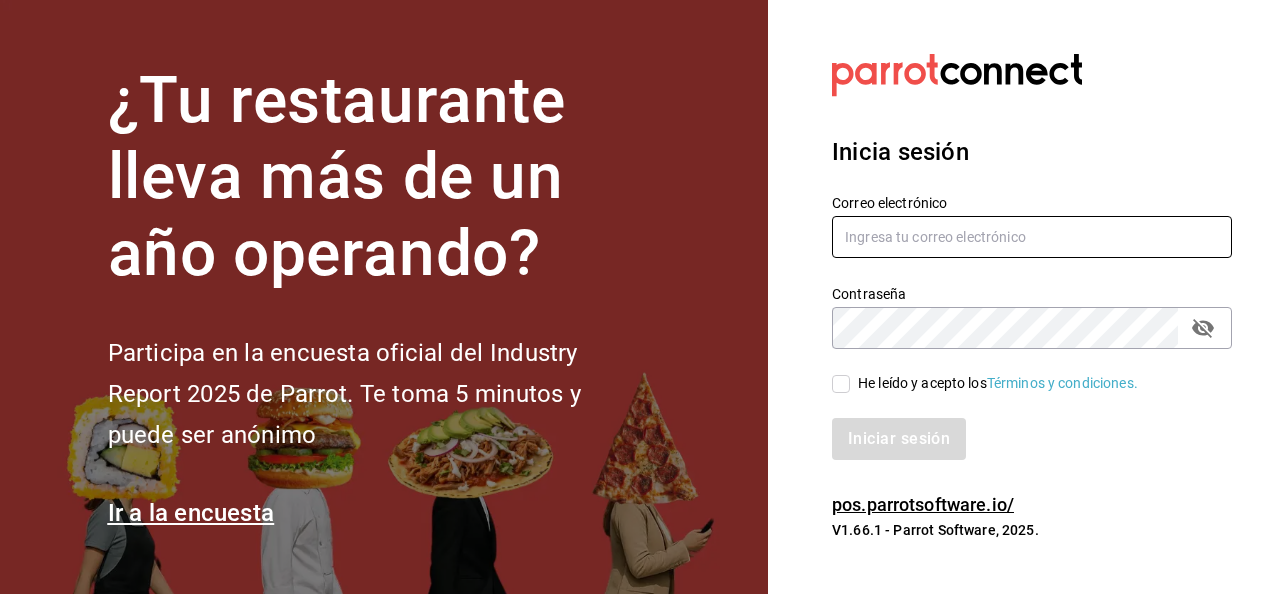 type on "jaimecafe22@gmail.com" 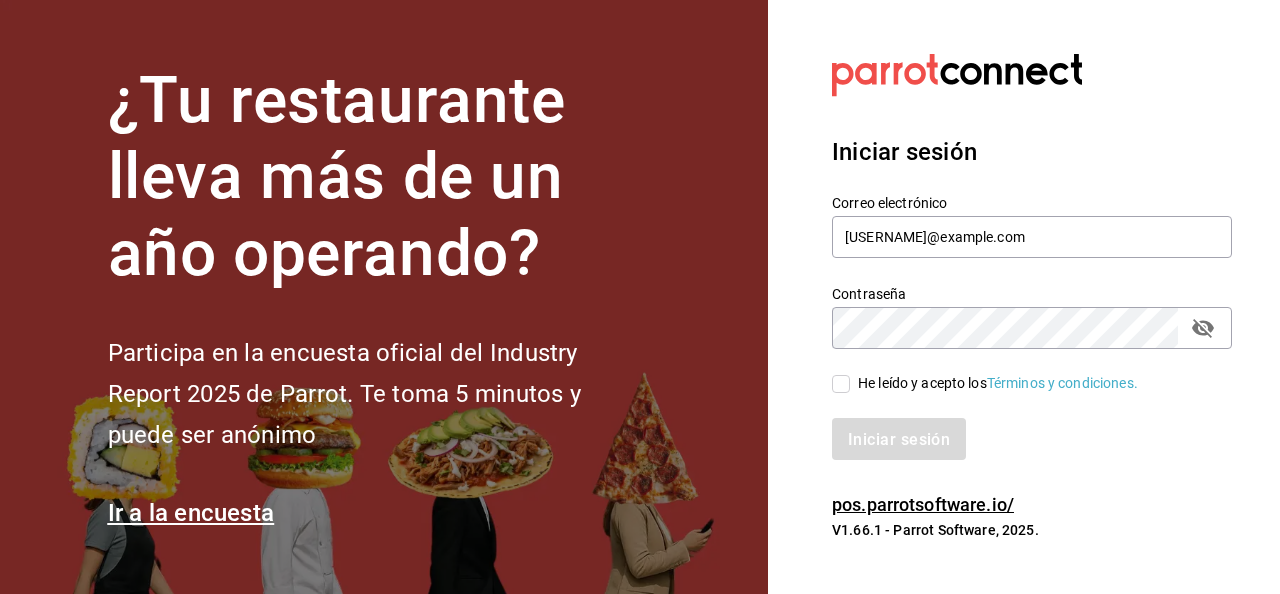 click on "He leído y acepto los  Términos y condiciones." at bounding box center (841, 384) 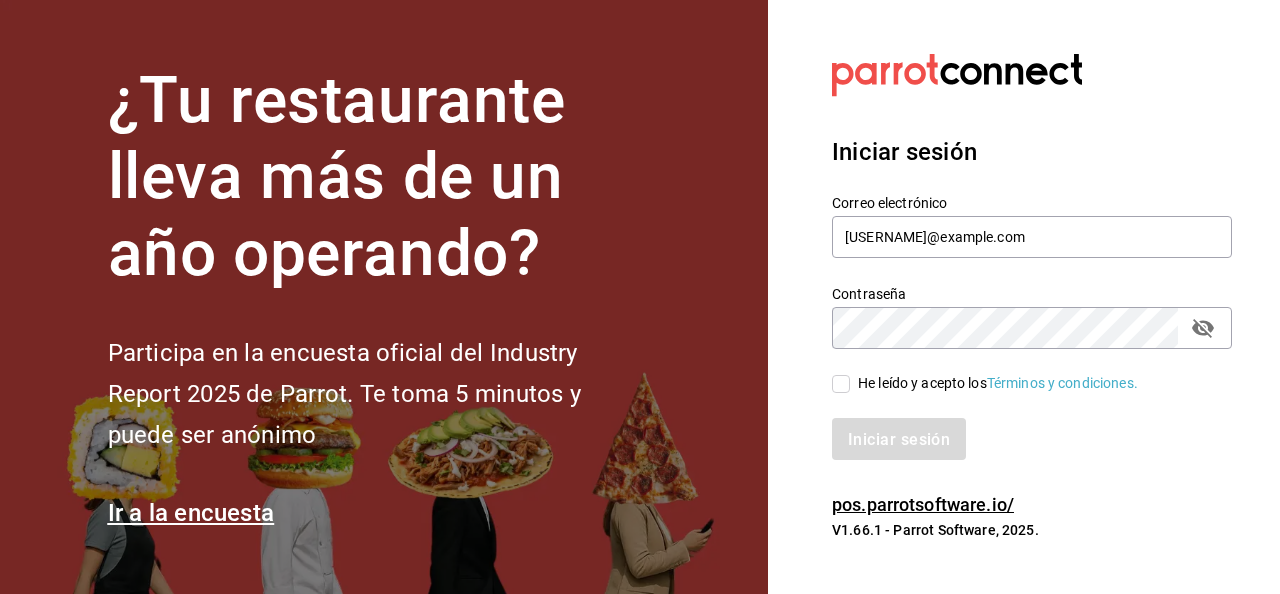 checkbox on "true" 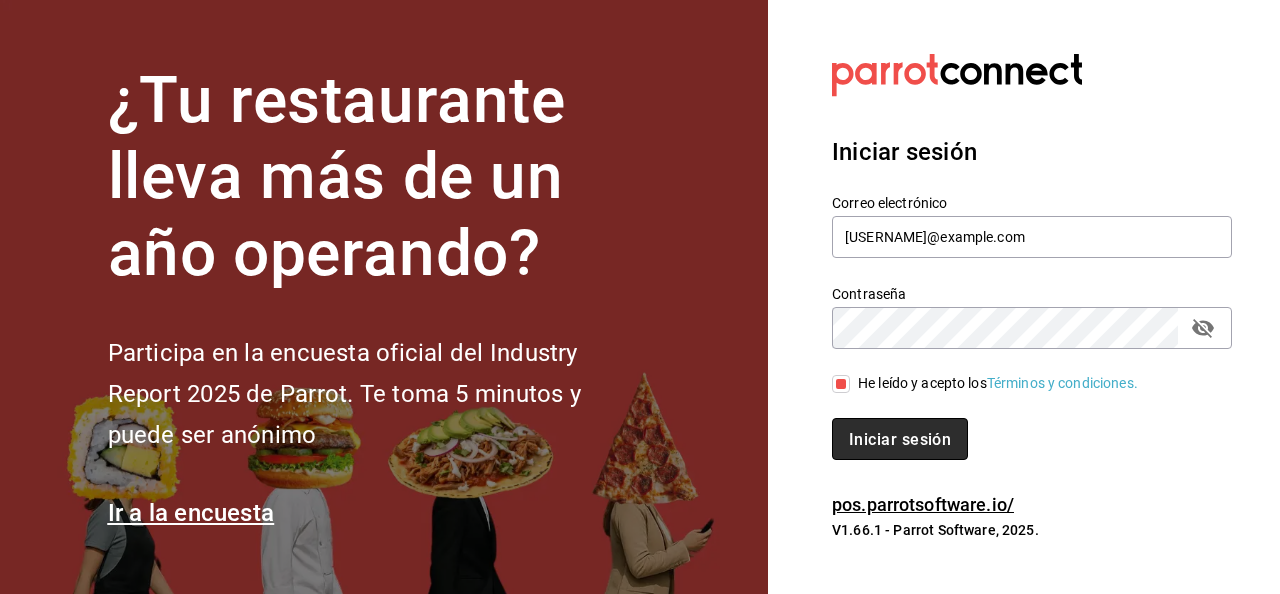 click on "Iniciar sesión" at bounding box center (900, 439) 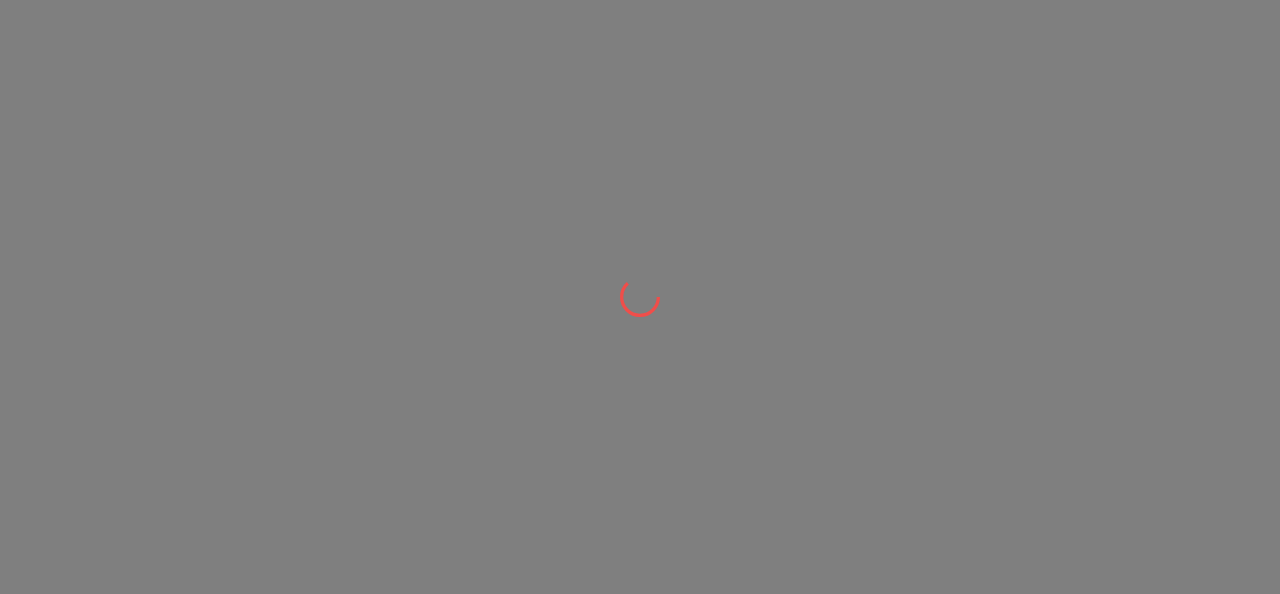 scroll, scrollTop: 0, scrollLeft: 0, axis: both 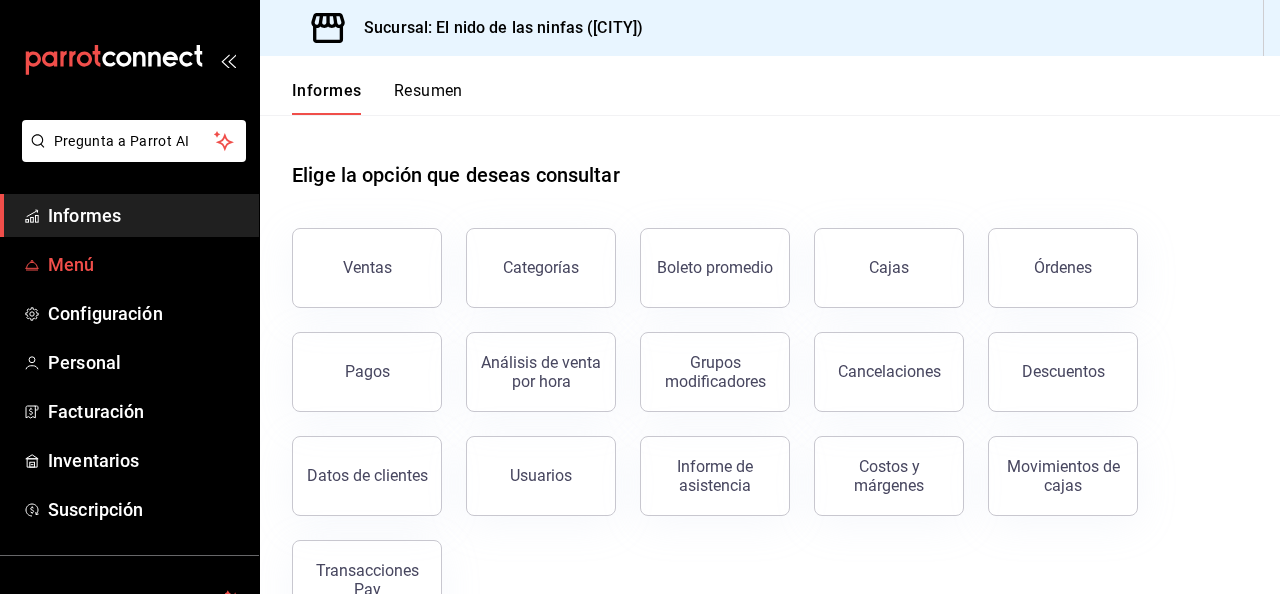 click on "Menú" at bounding box center (145, 264) 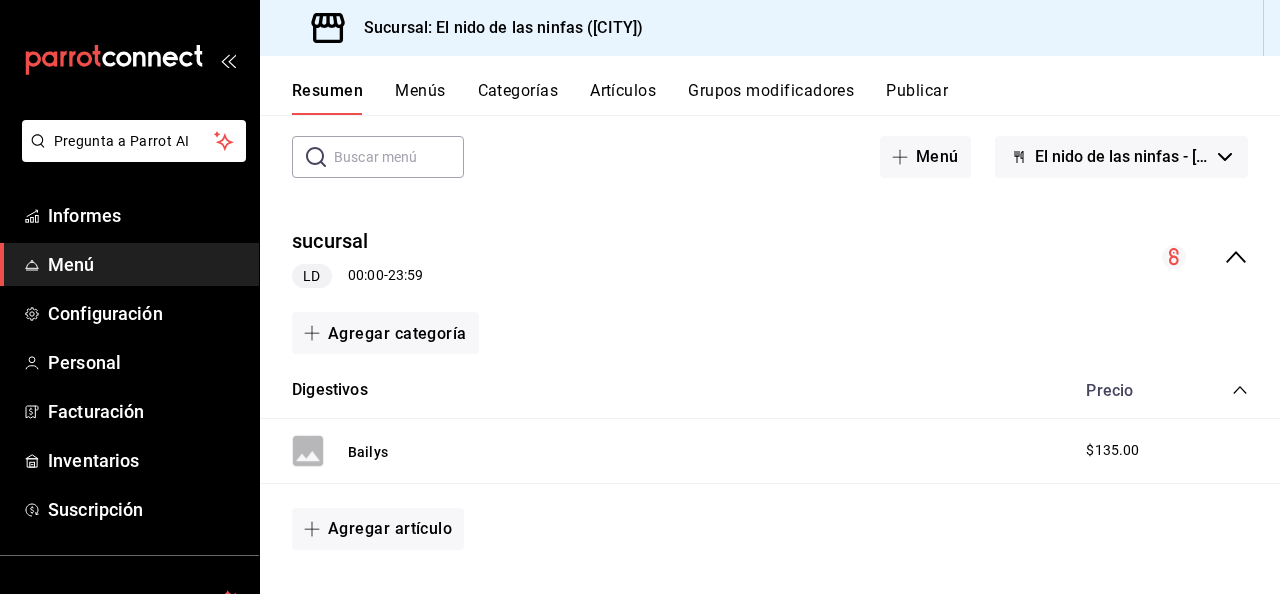 scroll, scrollTop: 96, scrollLeft: 0, axis: vertical 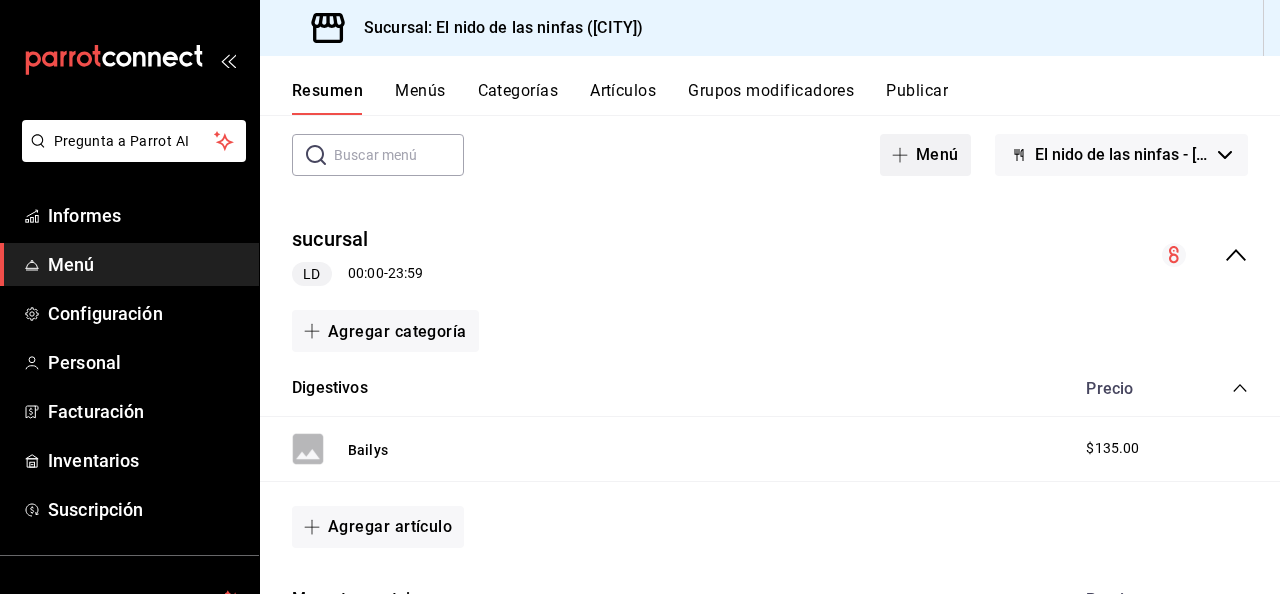 click on "Menú" at bounding box center (937, 154) 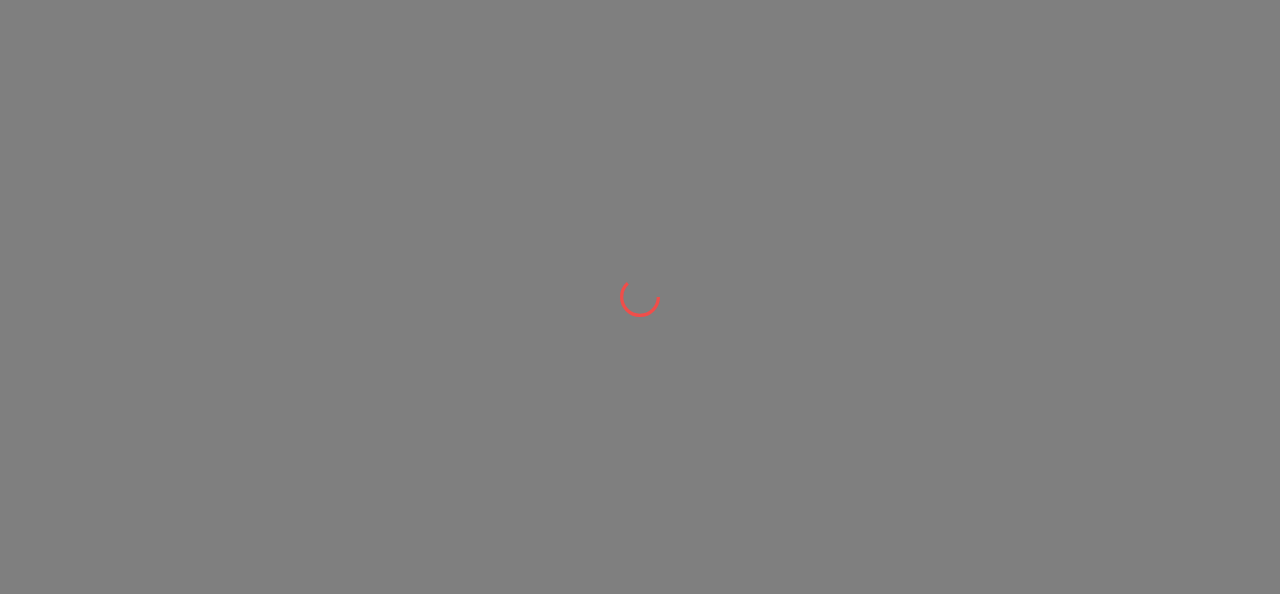 scroll, scrollTop: 0, scrollLeft: 0, axis: both 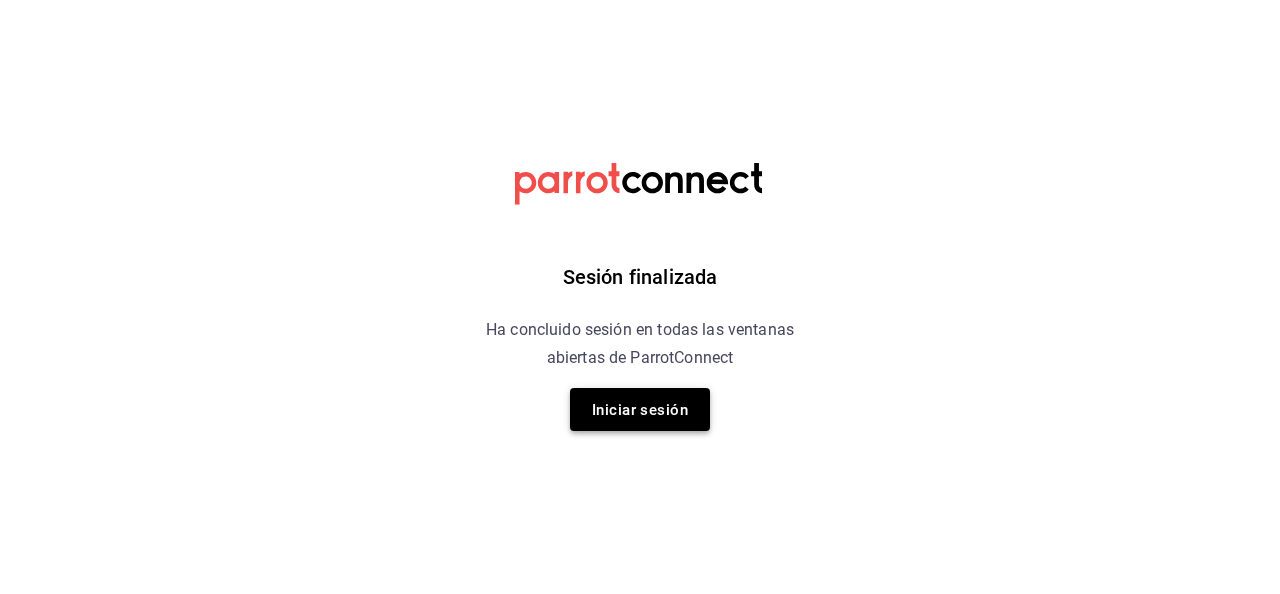 click on "Iniciar sesión" at bounding box center (640, 410) 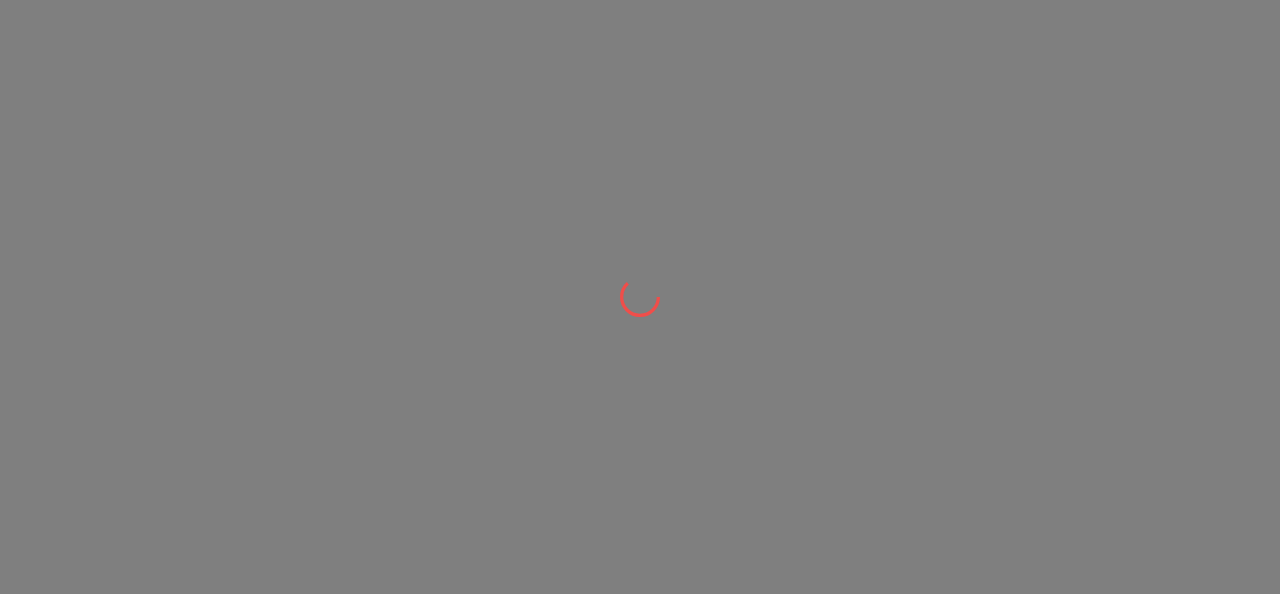 scroll, scrollTop: 0, scrollLeft: 0, axis: both 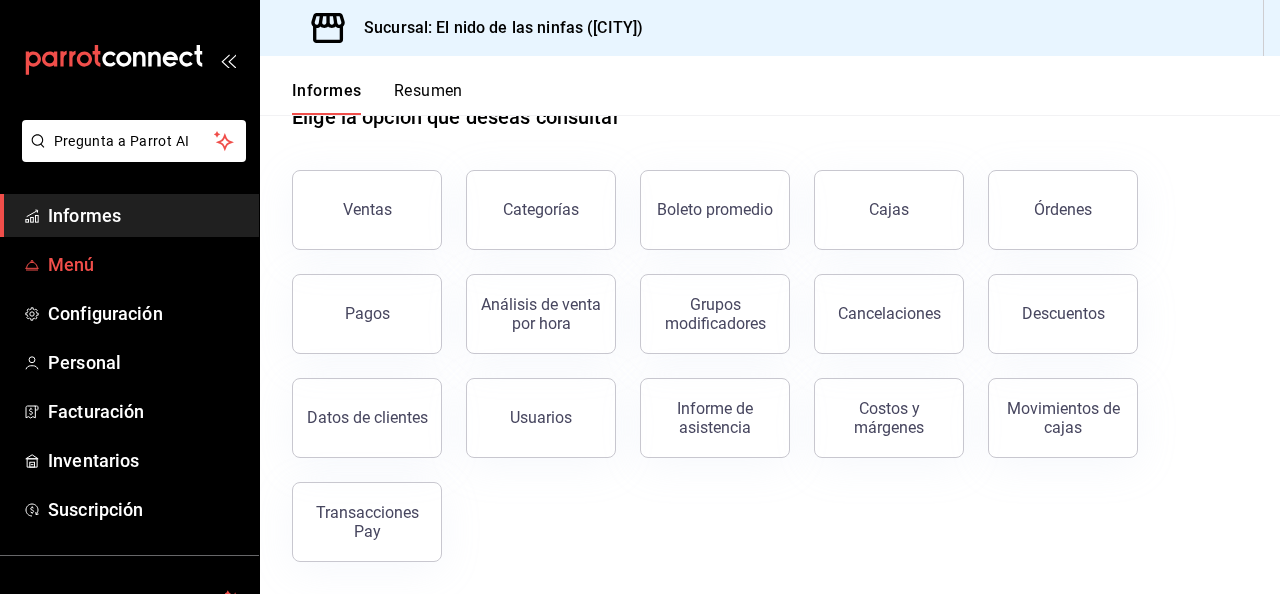 click on "Menú" at bounding box center [145, 264] 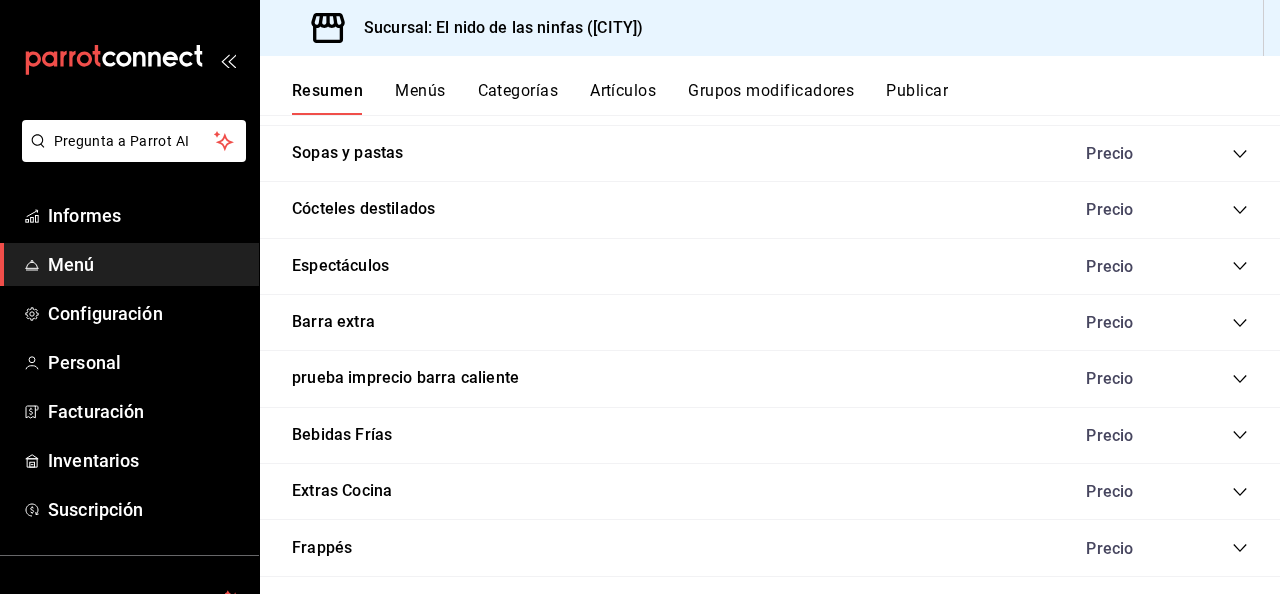 scroll, scrollTop: 1561, scrollLeft: 0, axis: vertical 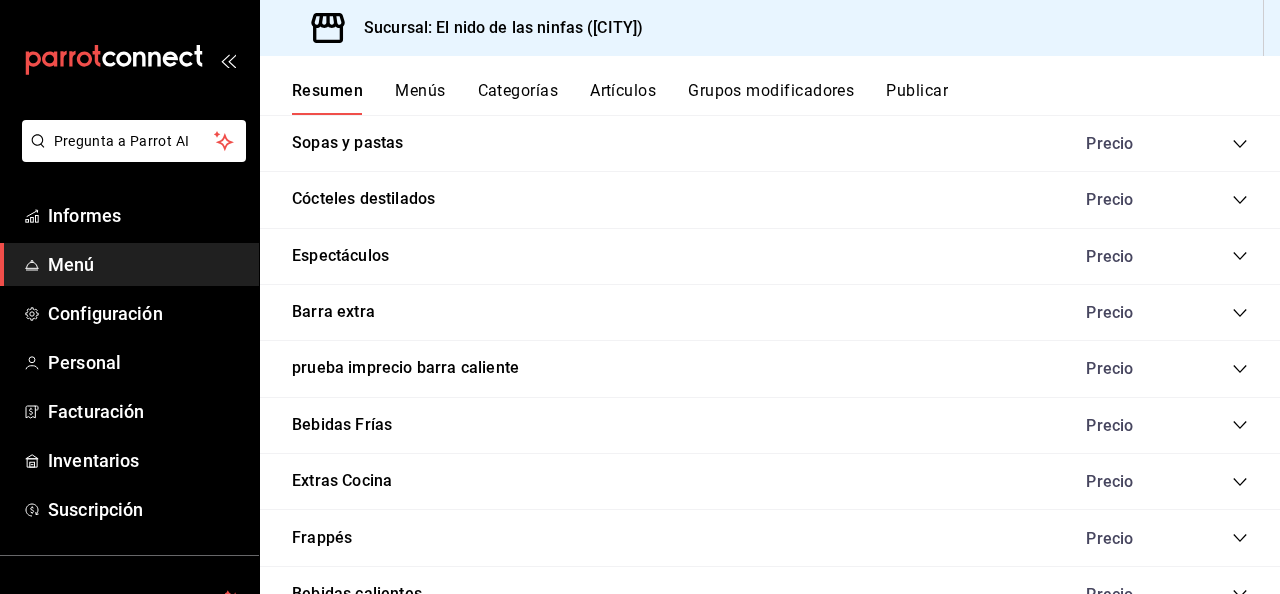click 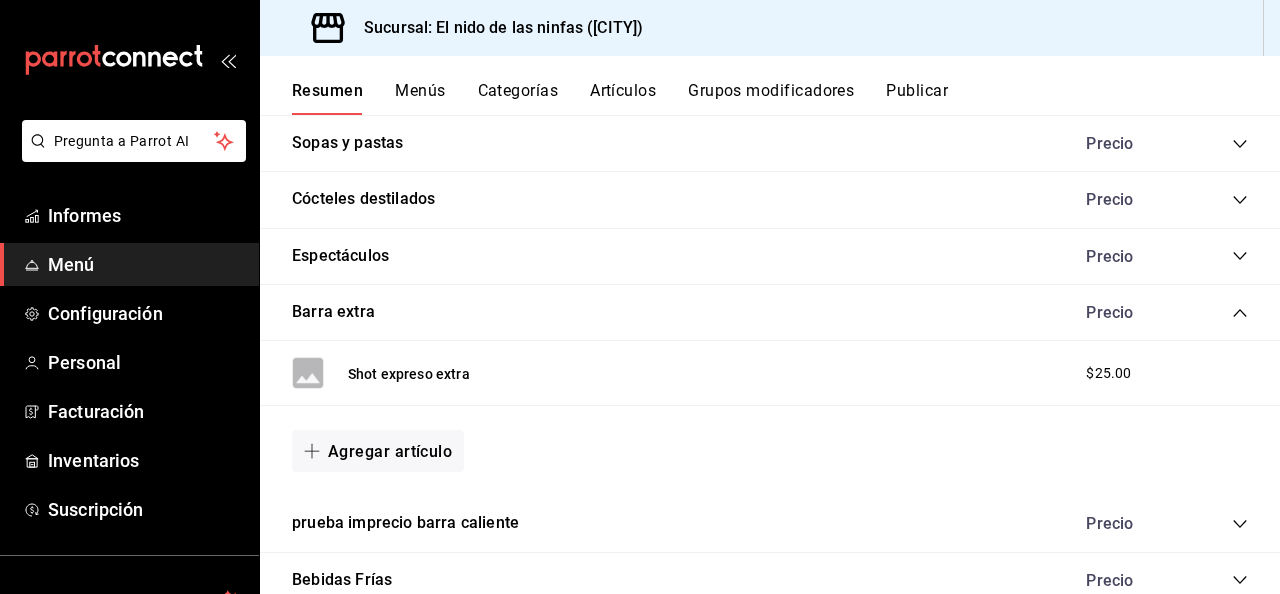 scroll, scrollTop: 1619, scrollLeft: 0, axis: vertical 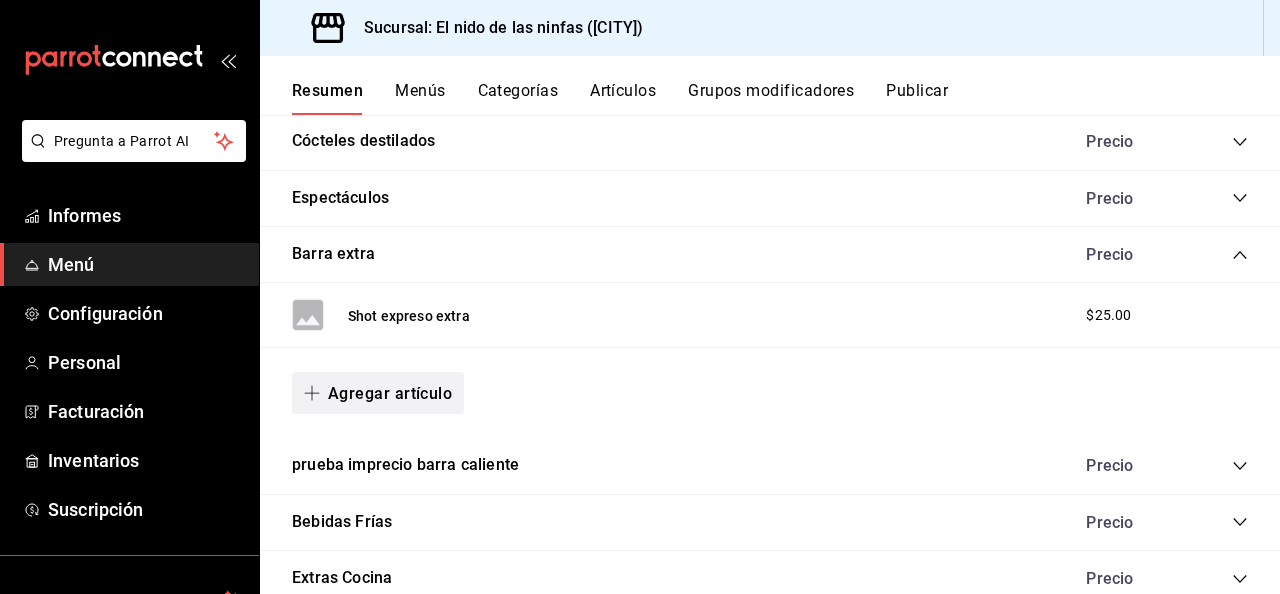 click on "Agregar artículo" at bounding box center [390, 393] 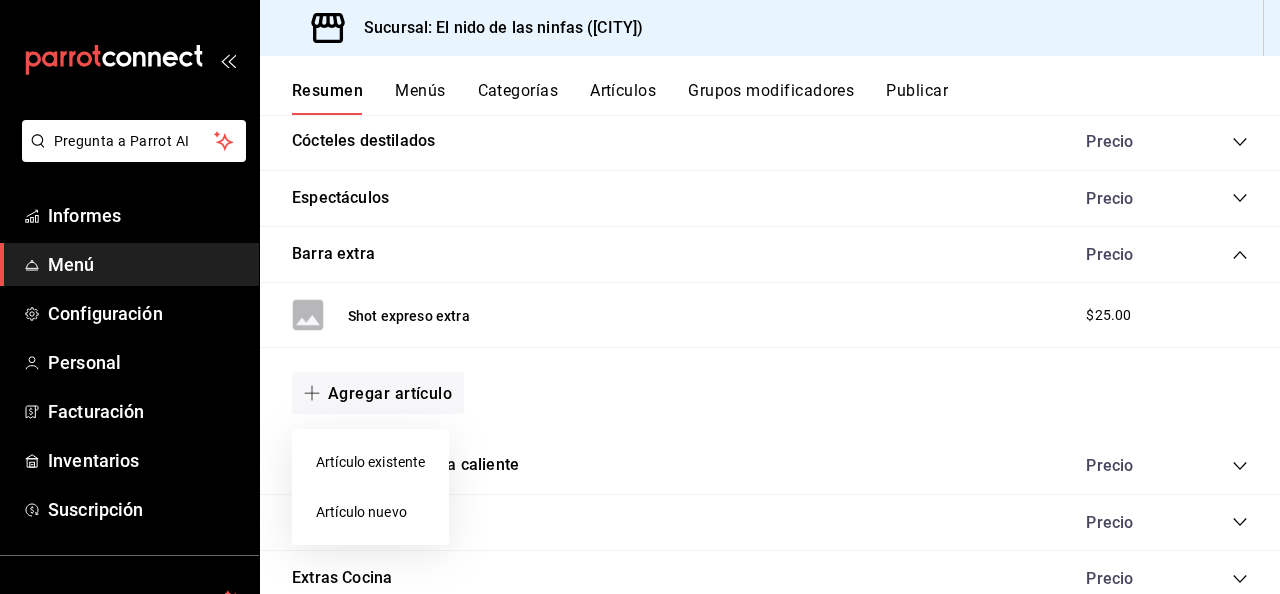 click on "Artículo nuevo" at bounding box center [361, 512] 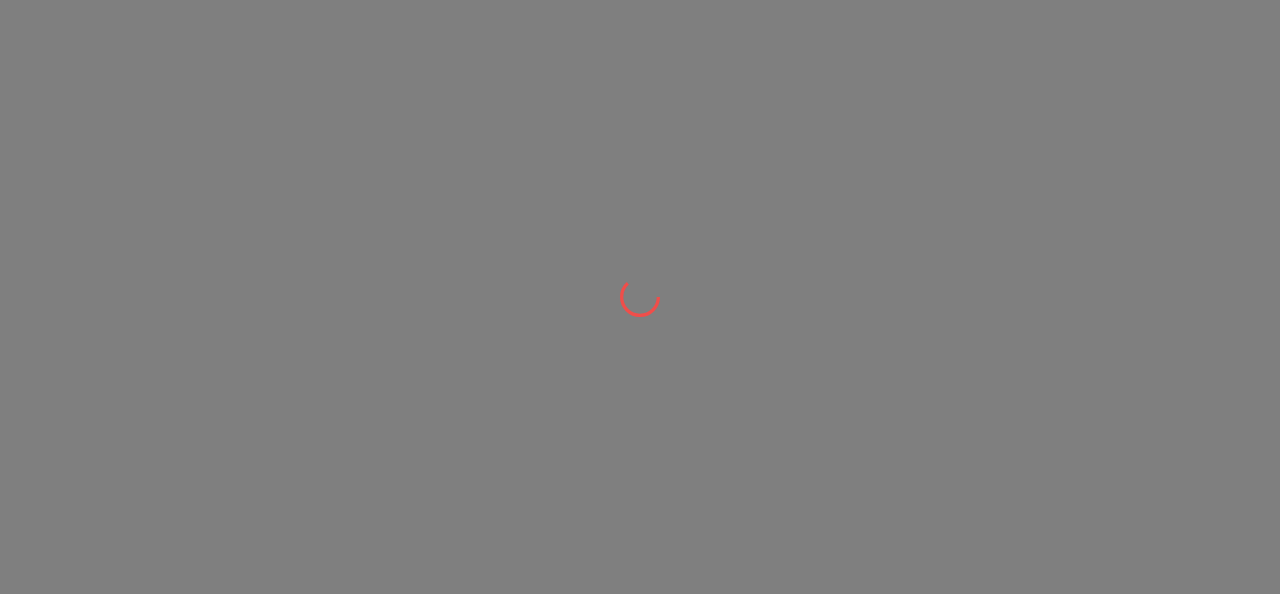 scroll, scrollTop: 0, scrollLeft: 0, axis: both 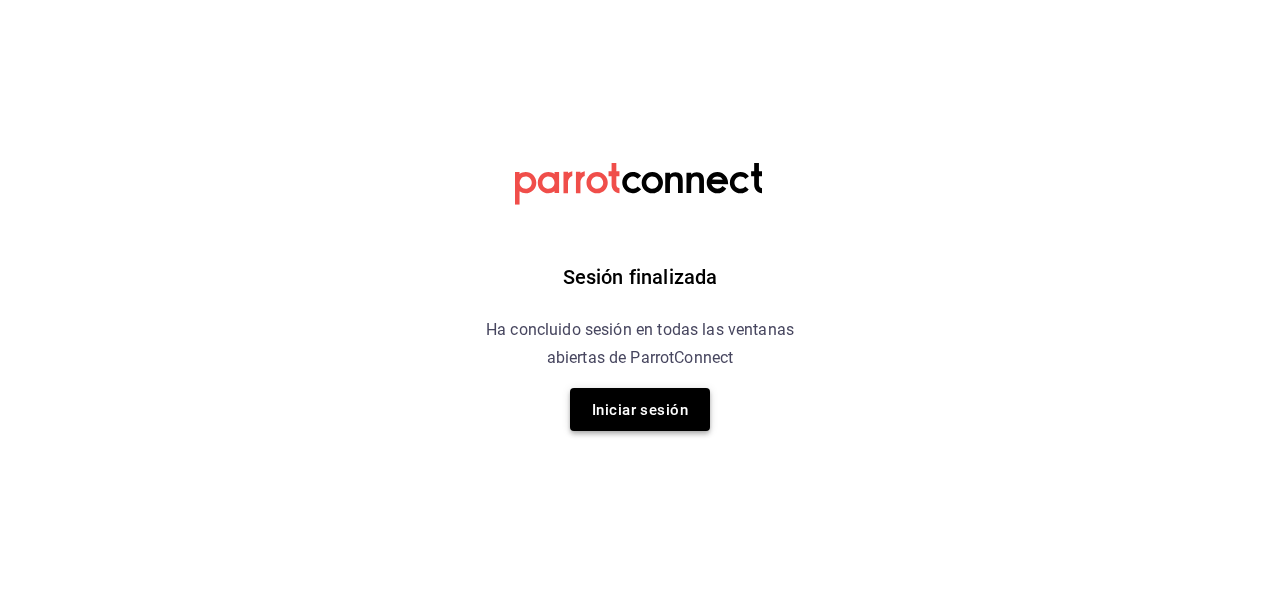 click on "Iniciar sesión" at bounding box center (640, 410) 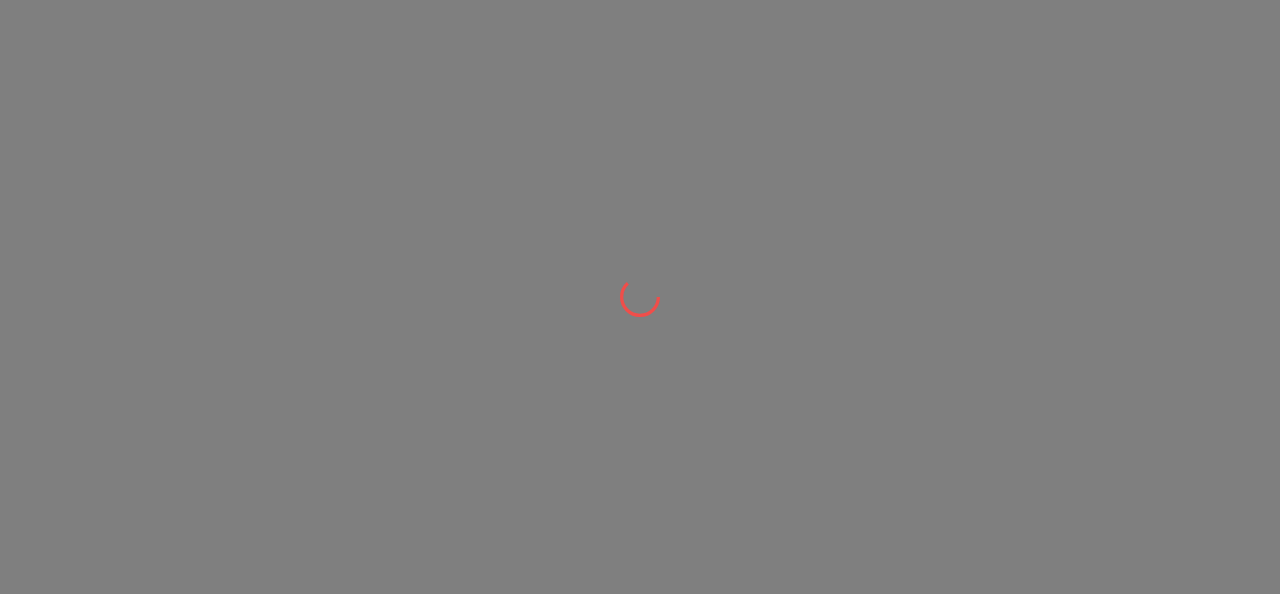 scroll, scrollTop: 0, scrollLeft: 0, axis: both 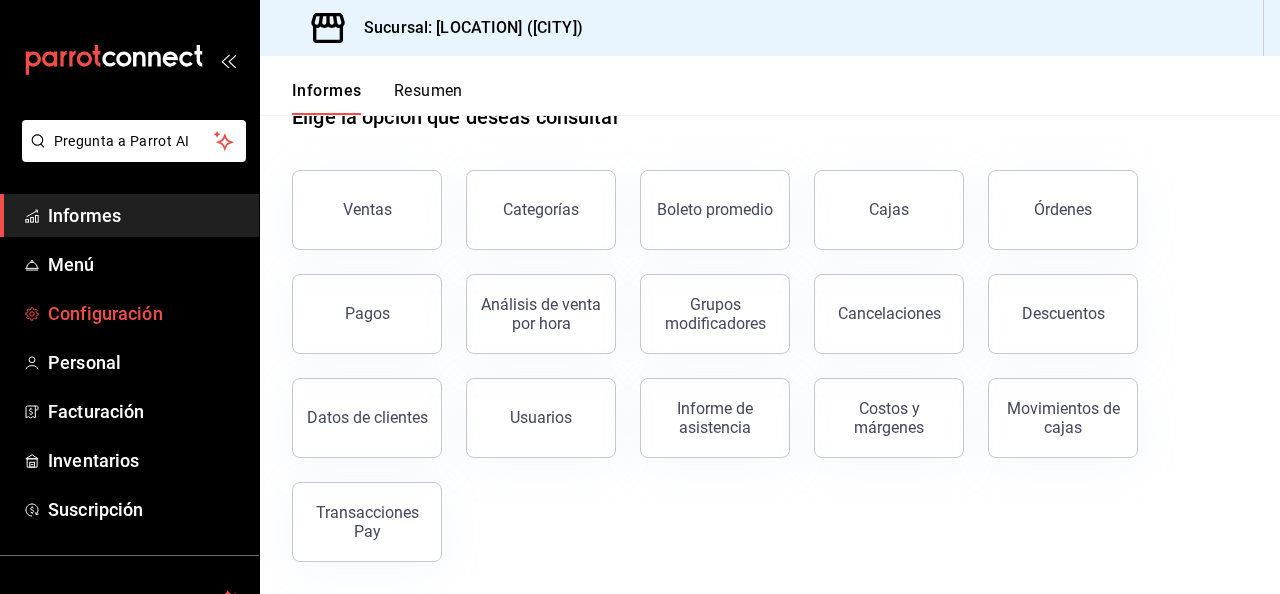 click on "Configuración" at bounding box center (105, 313) 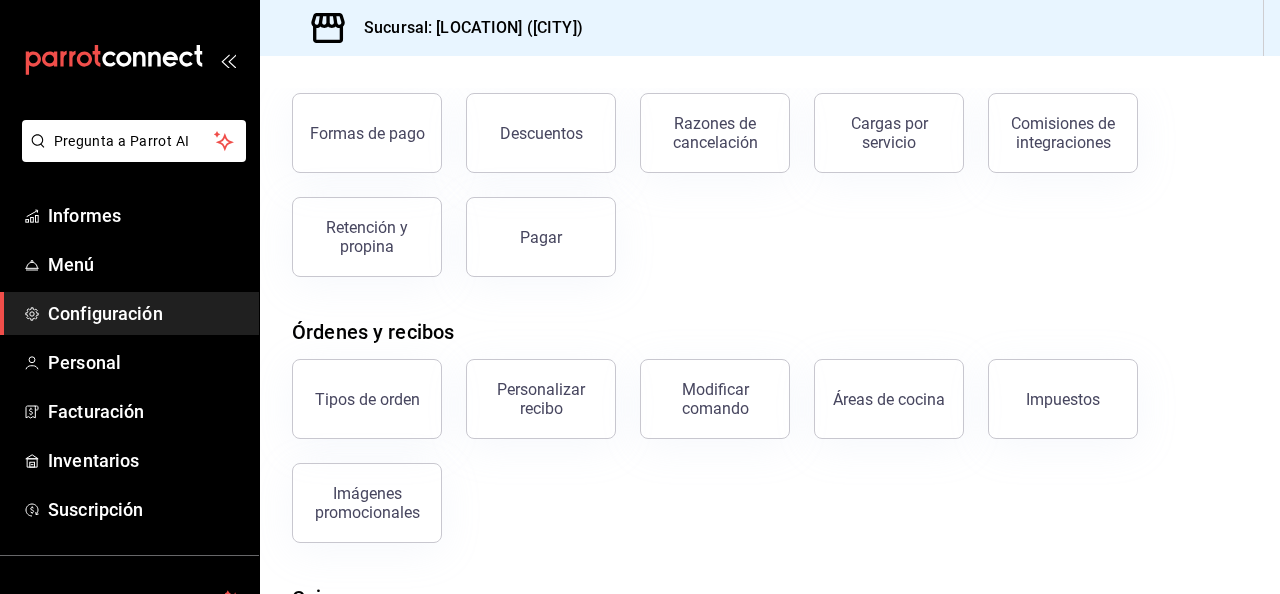 scroll, scrollTop: 101, scrollLeft: 0, axis: vertical 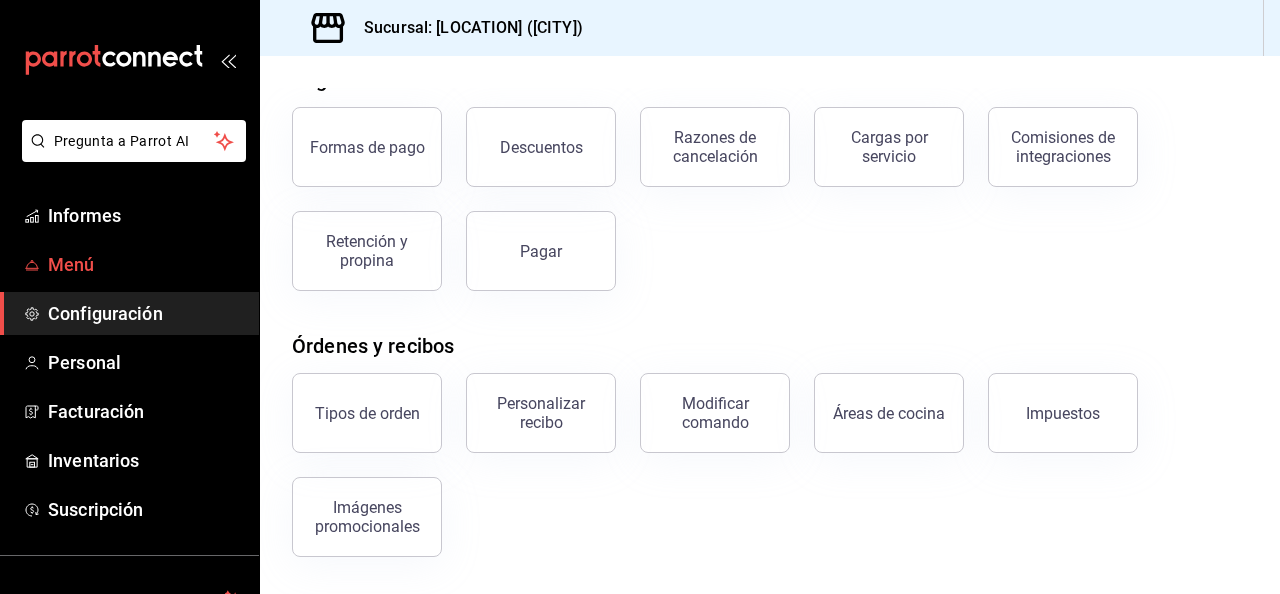 click on "Menú" at bounding box center (145, 264) 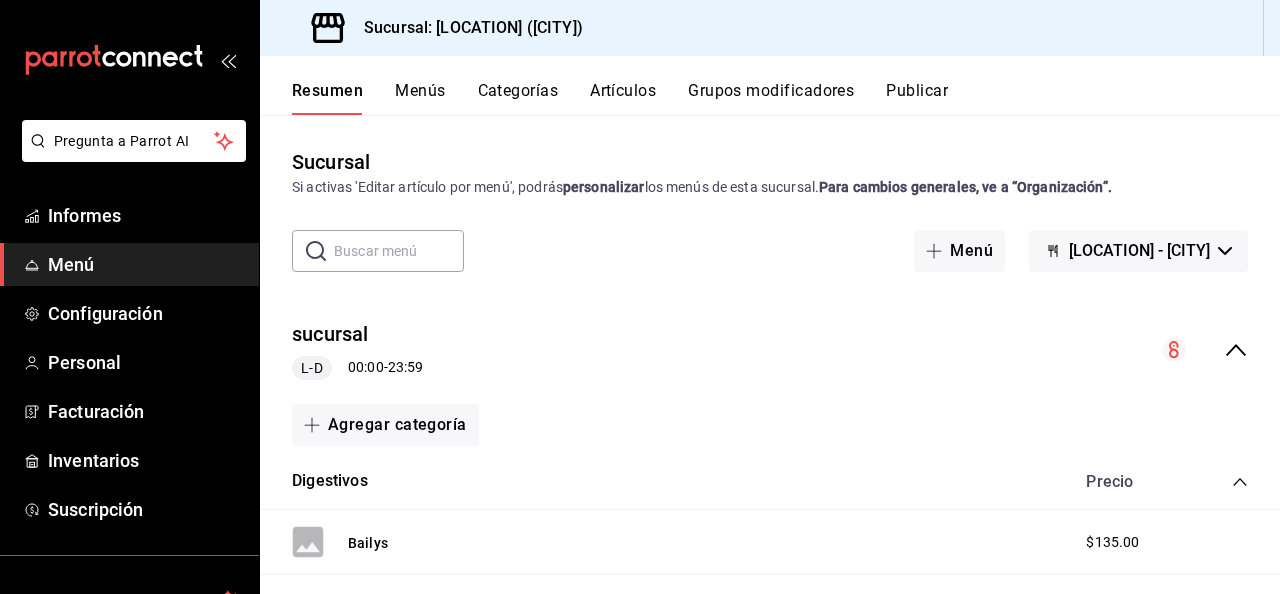 click on "Menús" at bounding box center [420, 97] 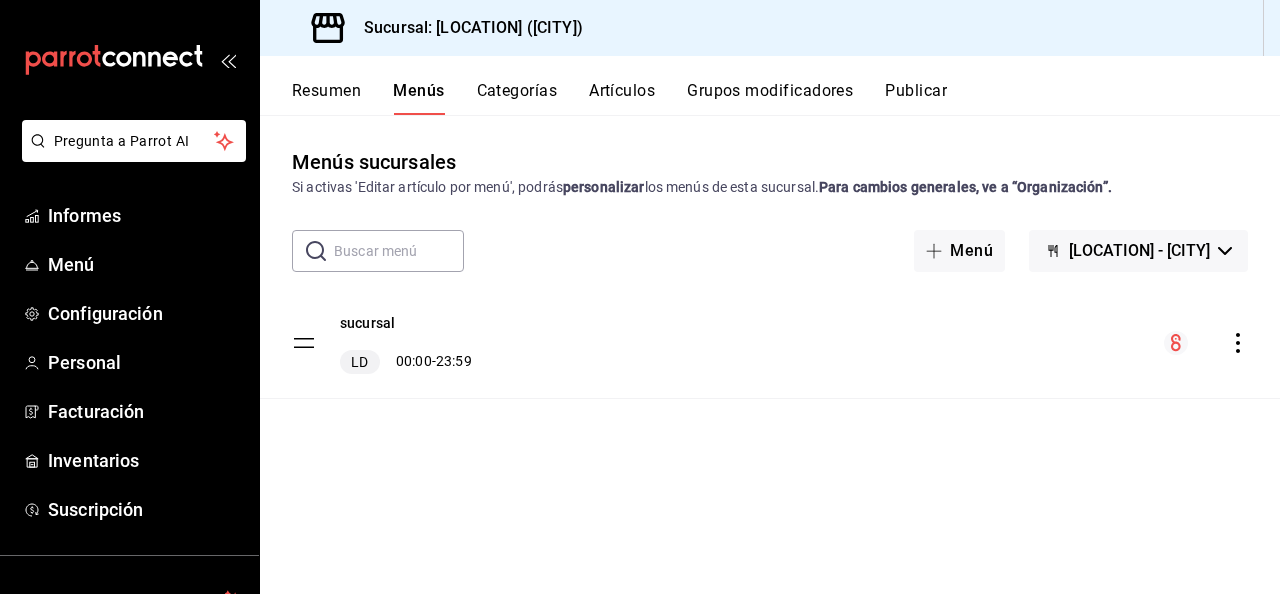 click on "Artículos" at bounding box center [622, 90] 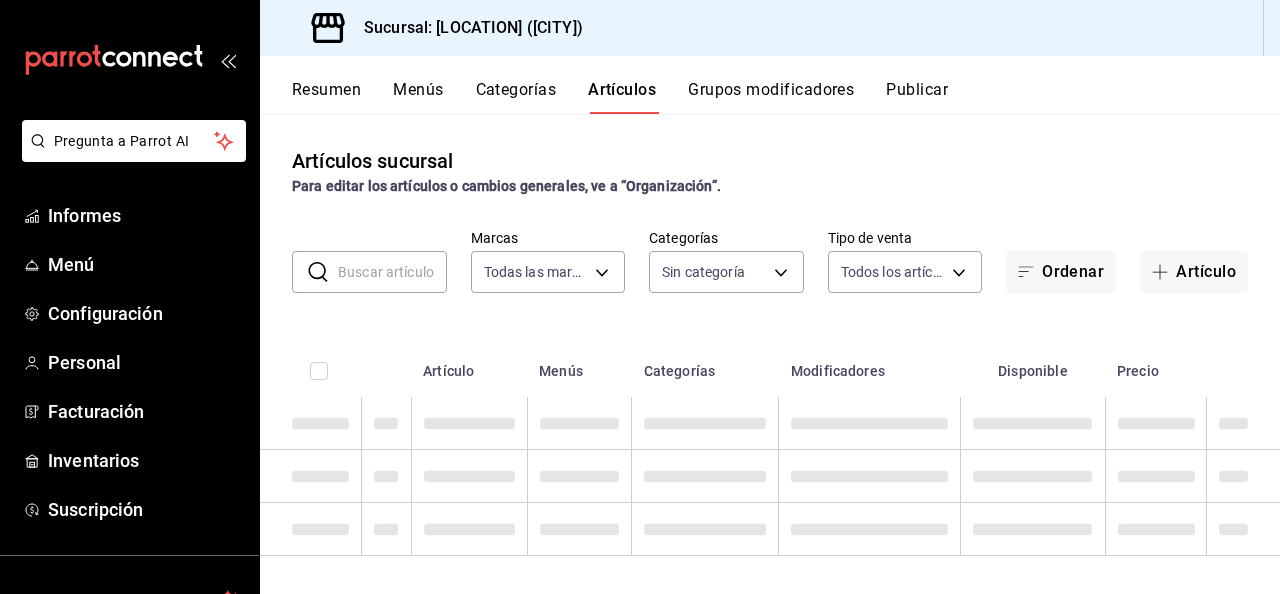 type on "d2e7f705-a92e-4b5a-9c7a-3f8867cbe88b" 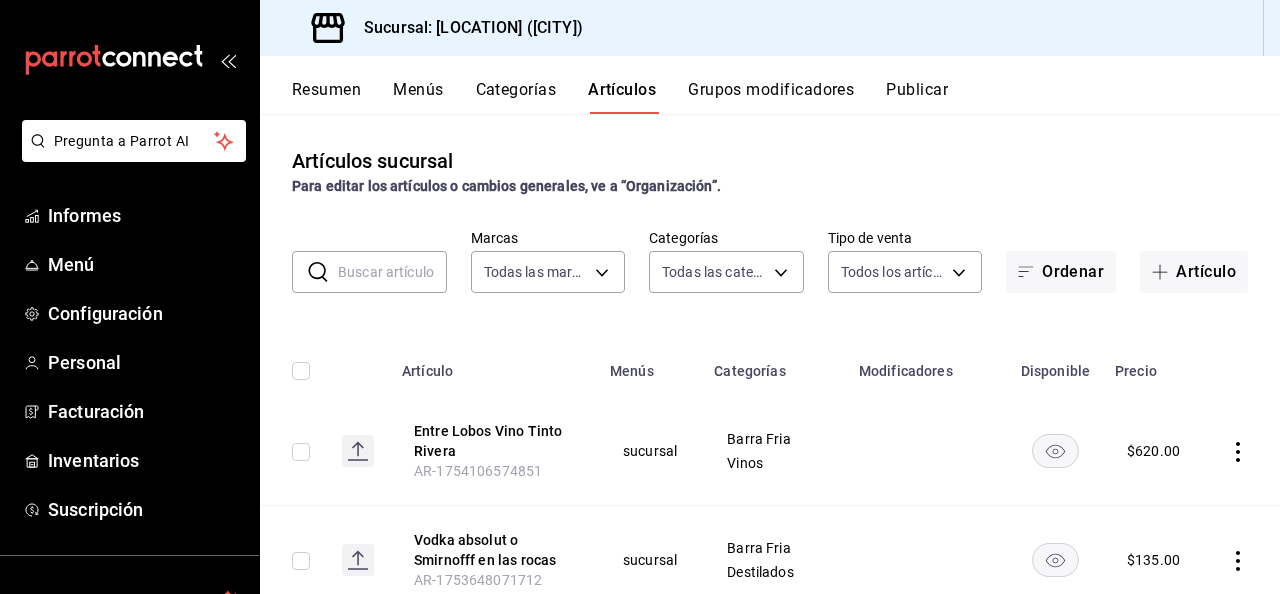 type on "4b68dad8-5fea-4f89-9963-c0d84c3836ef,d07fce69-d97c-4e38-930c-a69498d2c0bd,5a11618f-9eb1-4c3e-9ac9-c4b66862f0cc,30df52f4-ef39-4bfd-9292-9a668cf3face,503de1d8-ccc5-43e9-ae66-fc42c9096db3,069874f6-d022-4358-8621-50f0bdbff5cf,6f1e8b3b-be47-48dc-a91a-760e242b3188,1d5071ef-7d4b-45ca-a600-b7e772339105,ffab54de-a5de-412d-8e25-77f19029c61a,03a3acea-0fd4-4fc7-8973-00b6a1c11e76,44c84b69-2631-442b-ac93-d88f8b362ed9,aae73fb3-8d6e-45d1-a8a0-228f126bb13f,32a21475-0056-40de-a364-e8b61d3b0ba5,9be94b97-29b6-4999-befc-a53088b654b4,5e5e4fb8-5ead-49c5-936c-12f1da24902b,a0b962f2-495a-46d2-80ae-5d49f04dee65,746d8422-e13e-403e-a526-f61ce60ffa70,dc3de242-d8ac-4a57-bf0f-4dffc63c2053,475a3a83-86ca-478f-b203-52e186d20cee,82ff0740-7c2d-429f-800d-034446317b15,45b79bb0-002a-428a-956a-1873544dfacb,eee01ca3-d817-4806-a676-fc44061c8229,1b8424de-a3db-4357-887e-1a80c33fbab3,d592b025-3c15-450e-a590-480d4ae7fce5,004ae5d3-e737-413f-92be-c7e7ff31c6c3,4640c7f3-91c8-437f-ad7e-b8b75aa38e41,4bd5ebba-54a6-4137-a5dc-133c90627c76,5b1b5899-4761-47e7-885..." 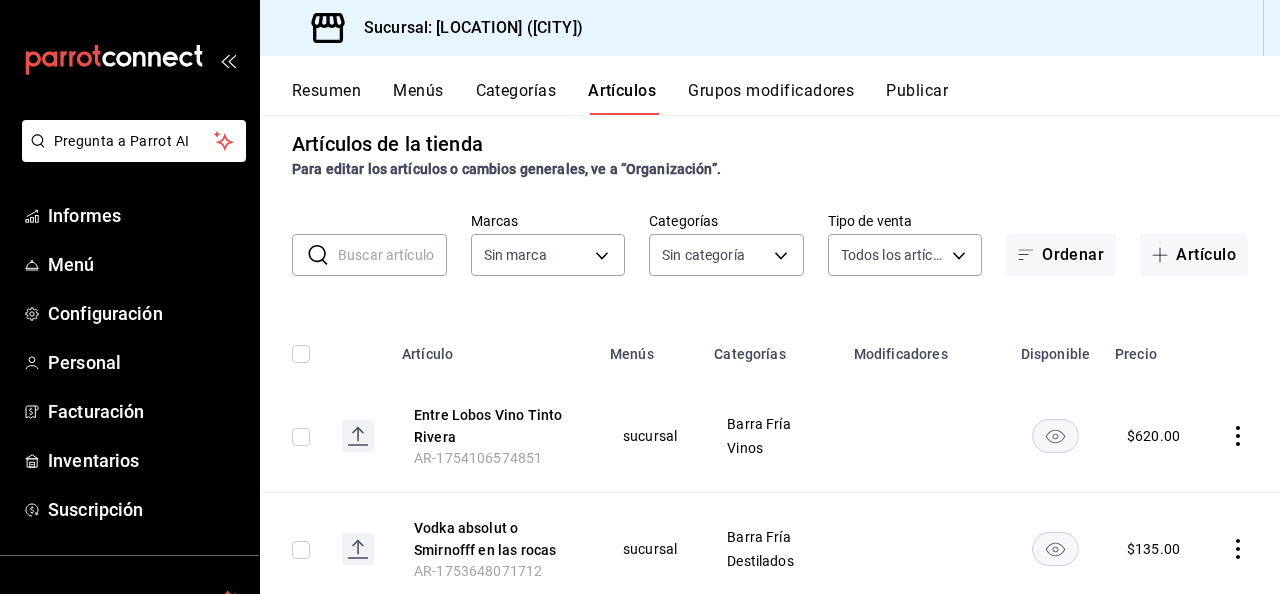 scroll, scrollTop: 0, scrollLeft: 0, axis: both 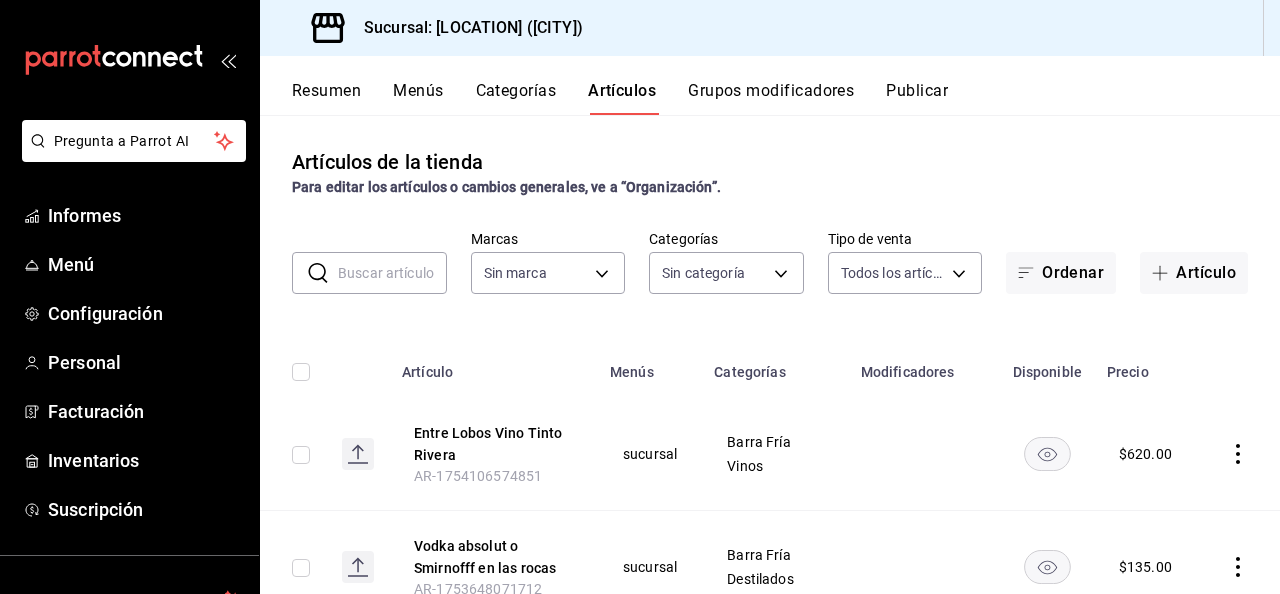 click on "Menús" at bounding box center (418, 90) 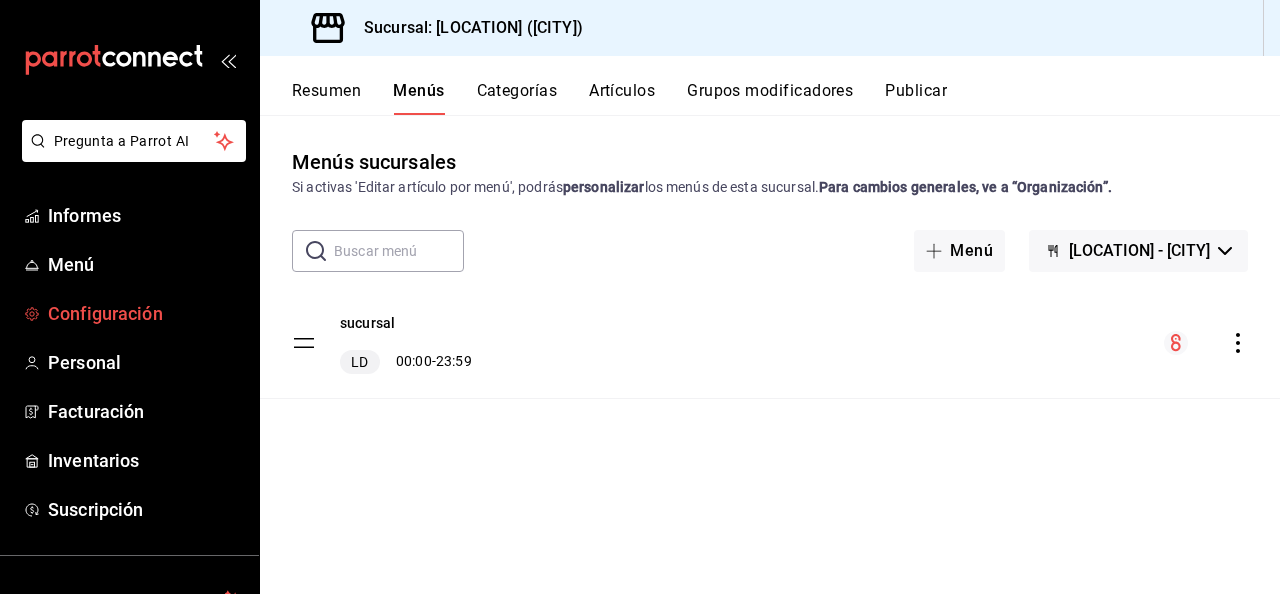 click on "Configuración" at bounding box center (105, 313) 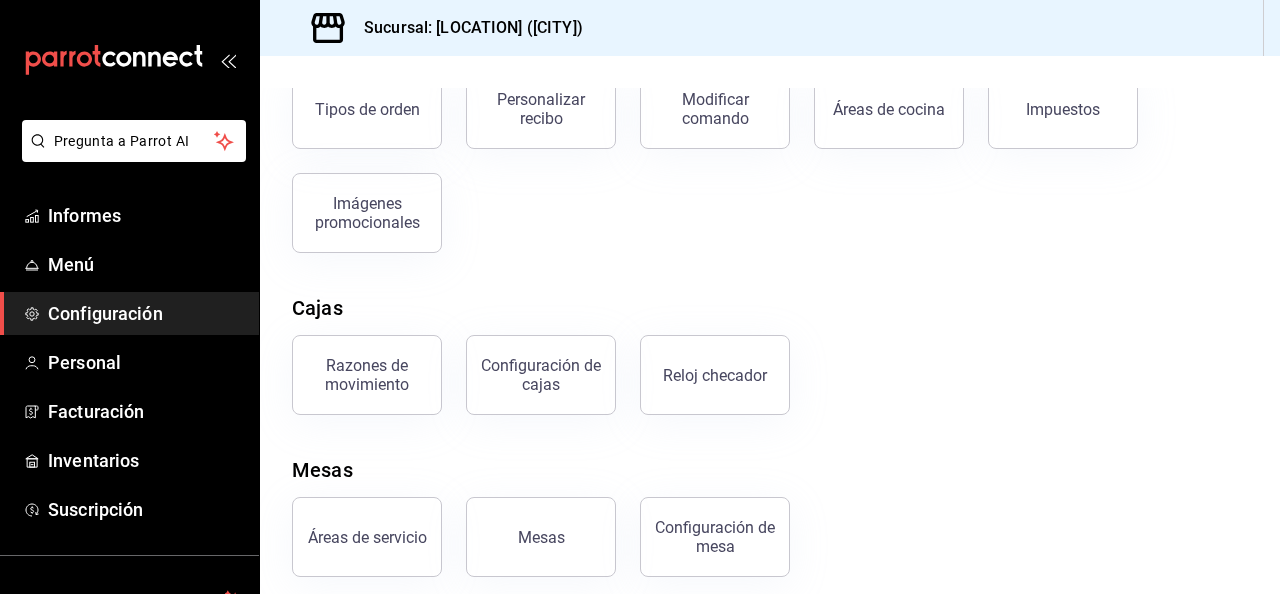 scroll, scrollTop: 420, scrollLeft: 0, axis: vertical 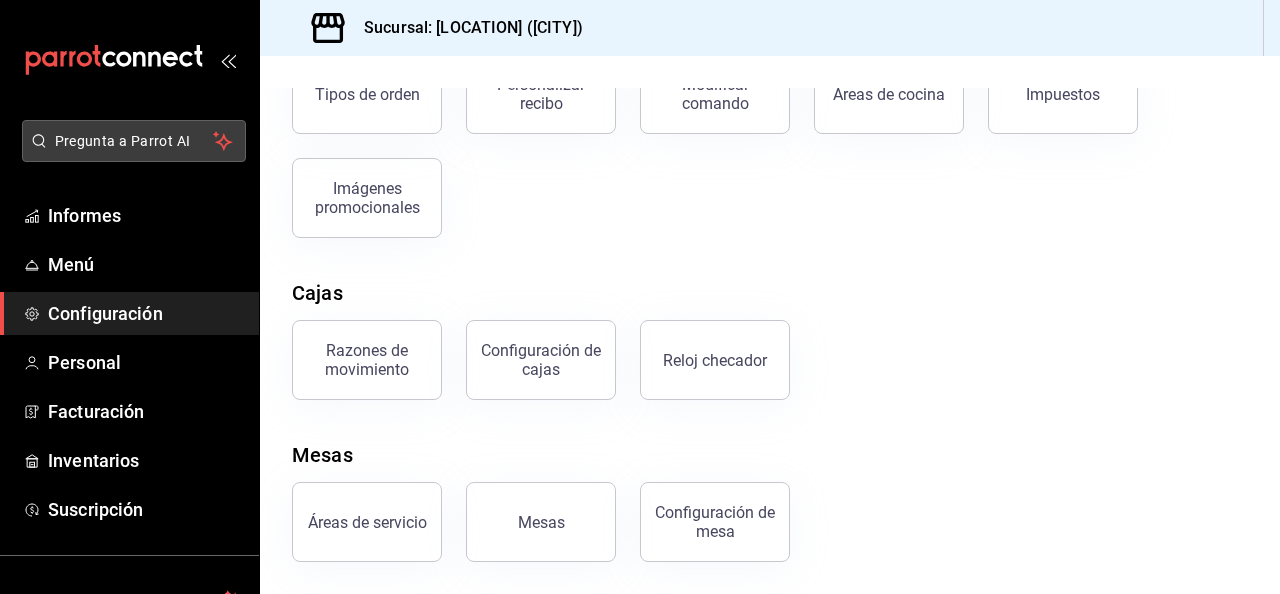 click on "Pregunta a Parrot AI" at bounding box center [123, 141] 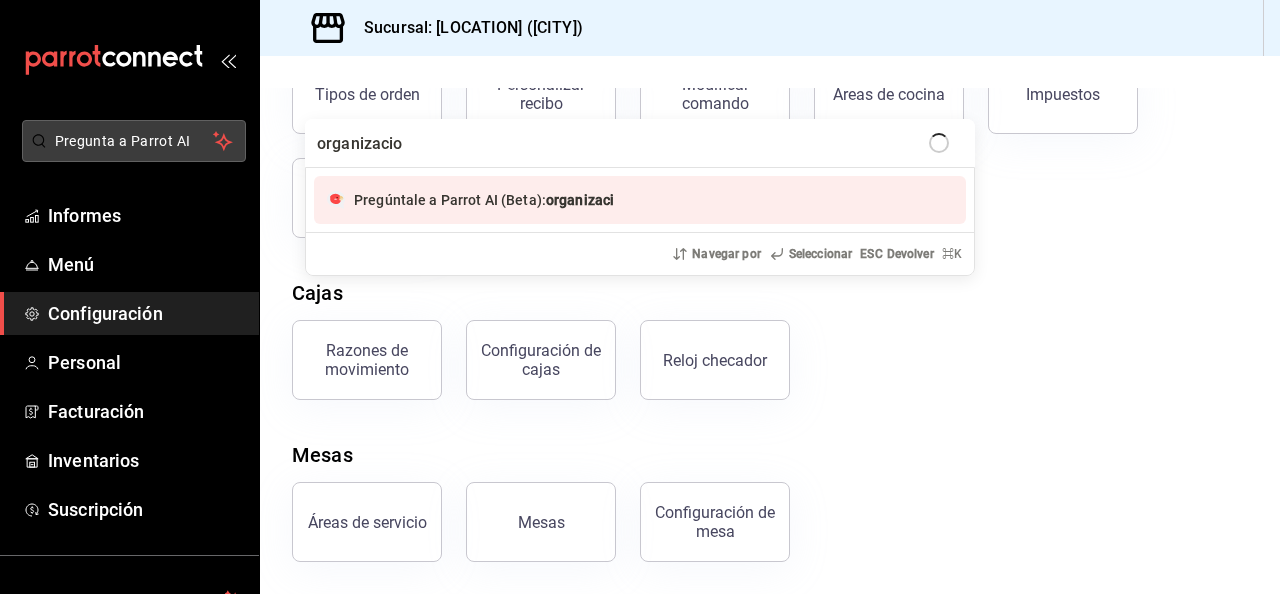type on "organizacion" 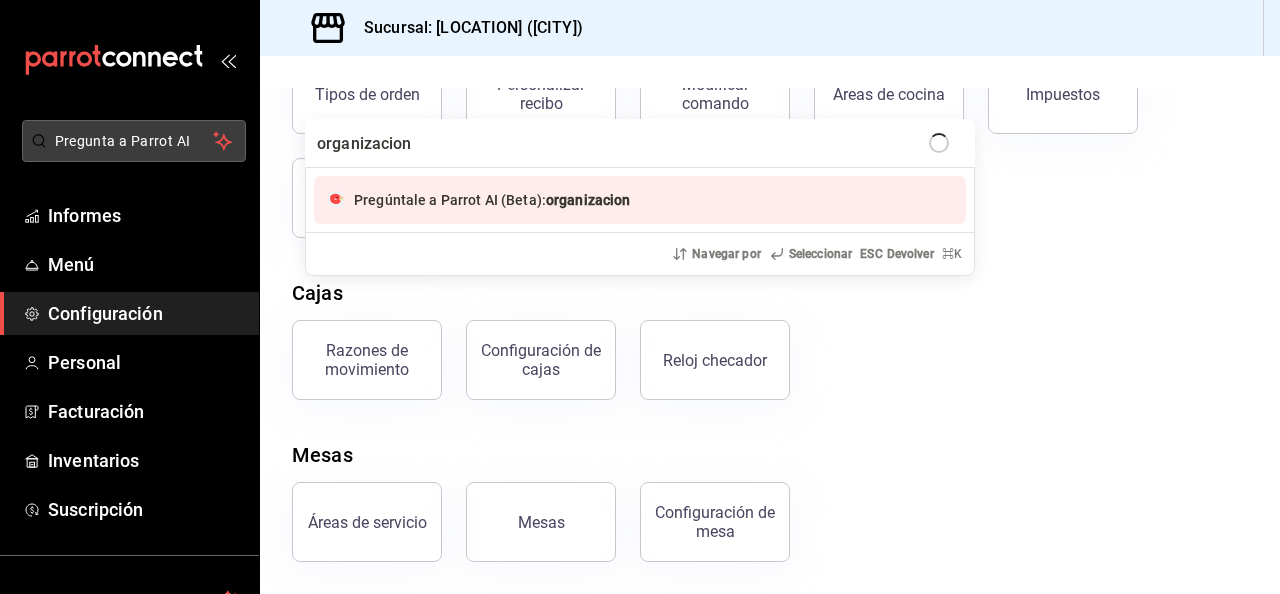 type 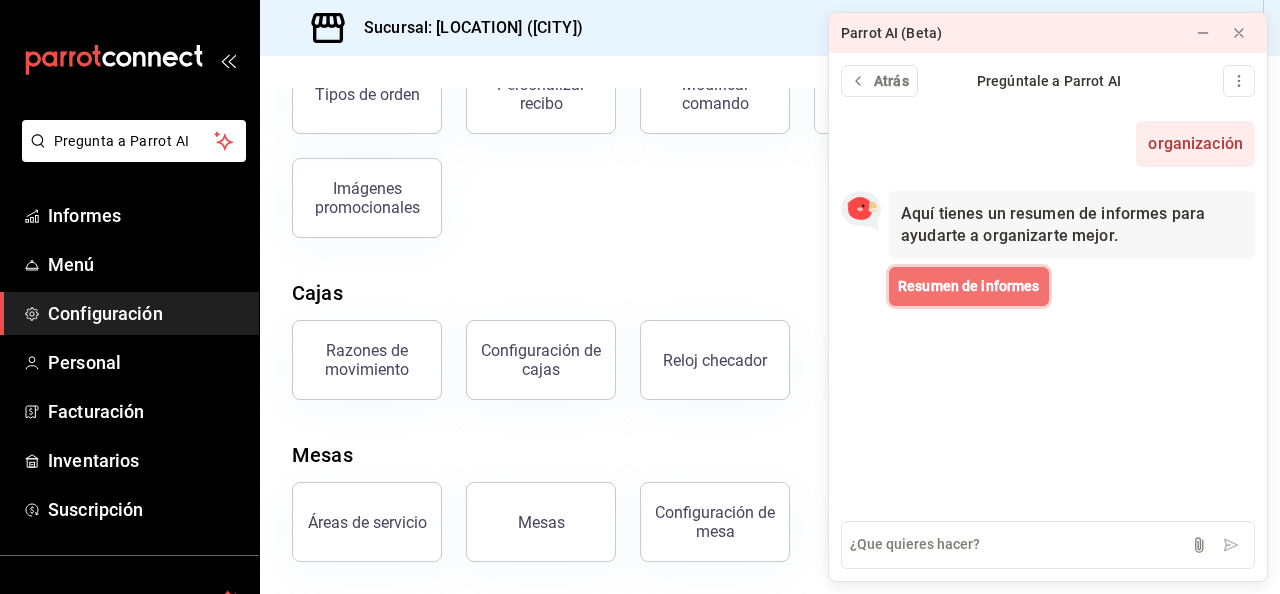 click on "Resumen de informes" at bounding box center (969, 286) 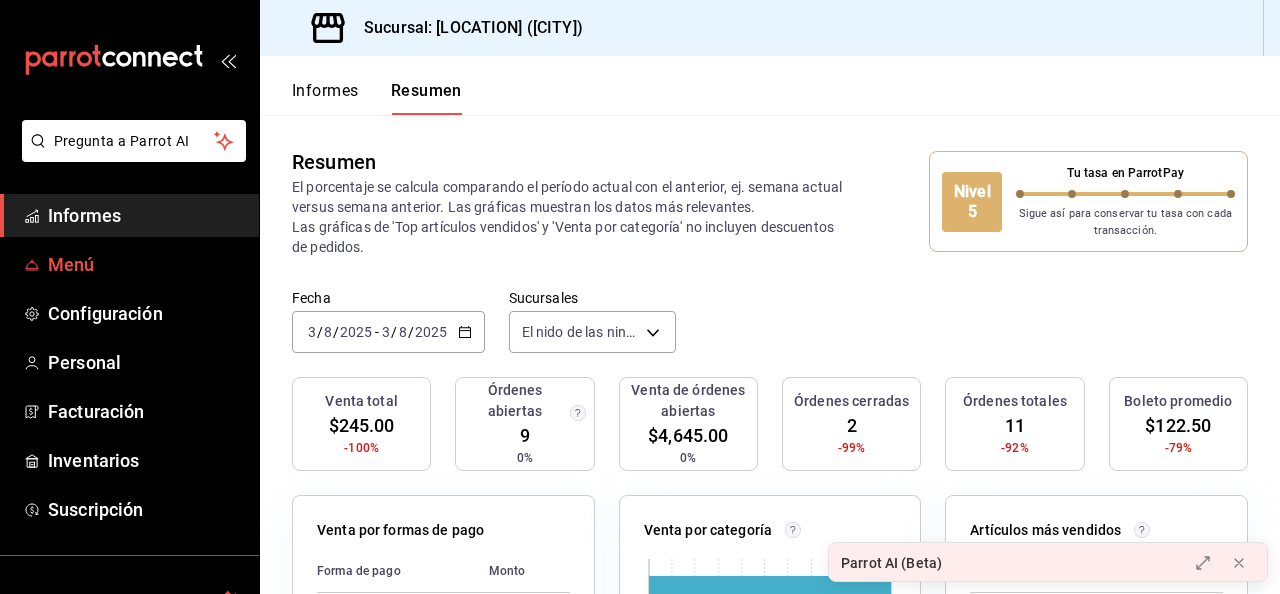 click on "Menú" at bounding box center (129, 264) 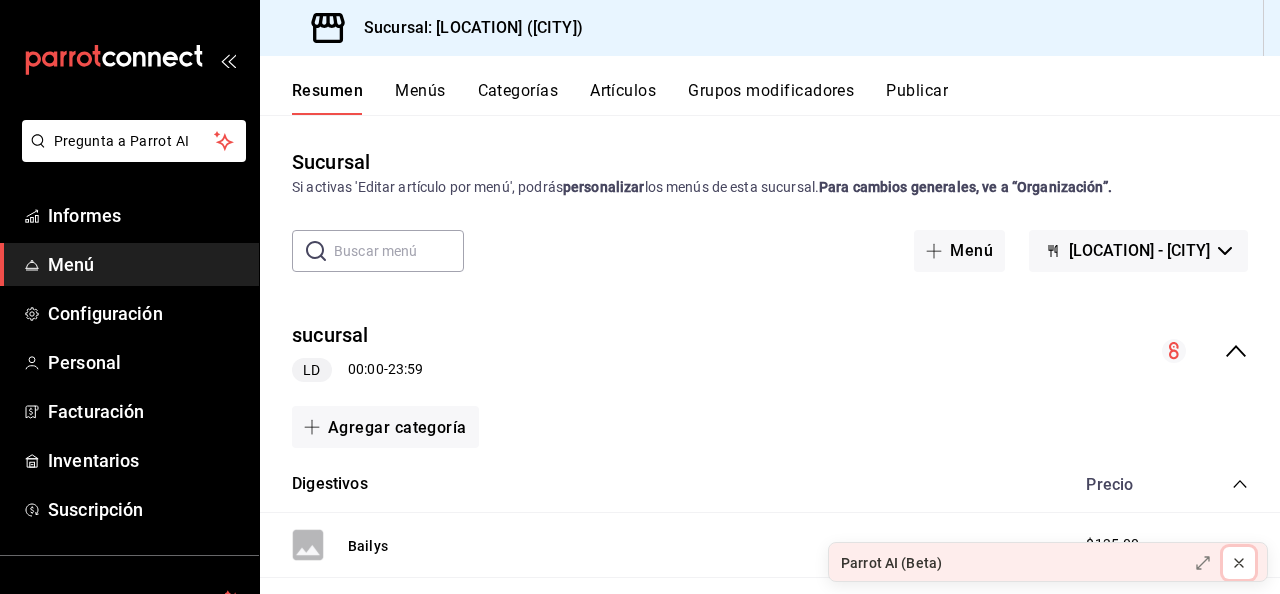 click 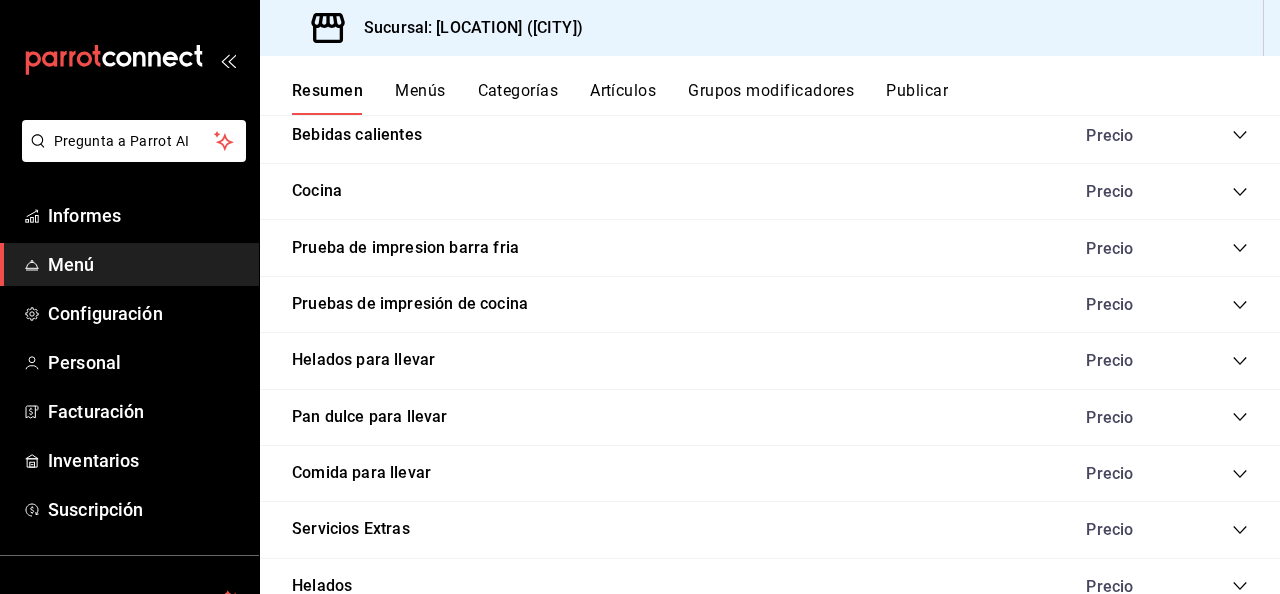 scroll, scrollTop: 1191, scrollLeft: 0, axis: vertical 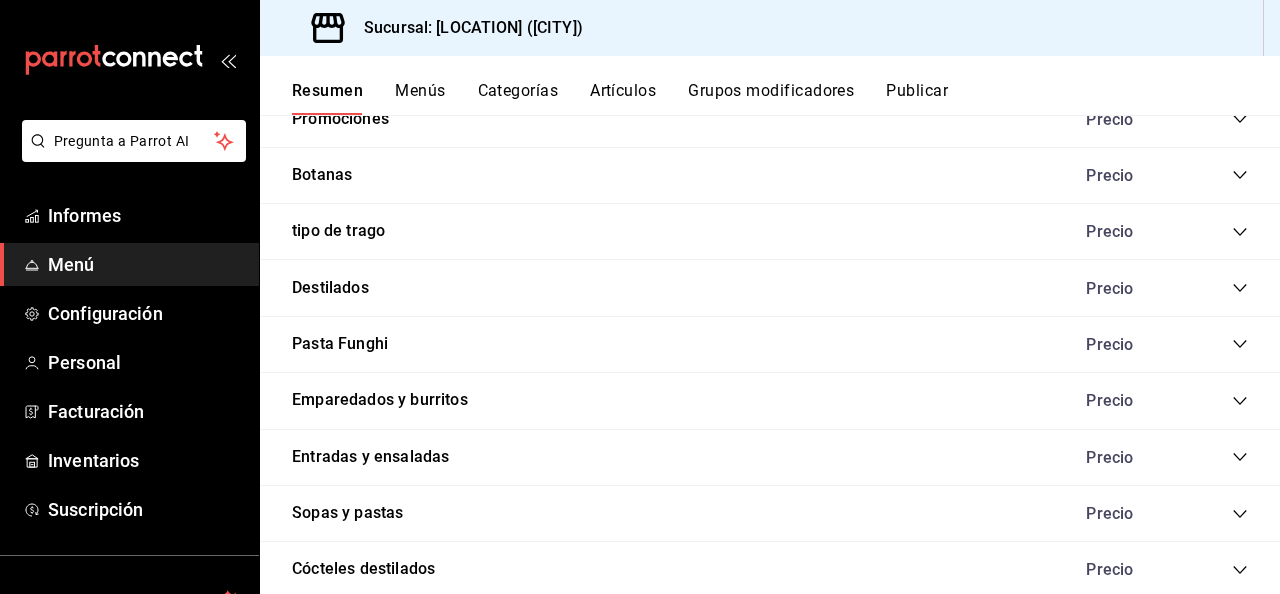 click on "Categorías" at bounding box center [518, 90] 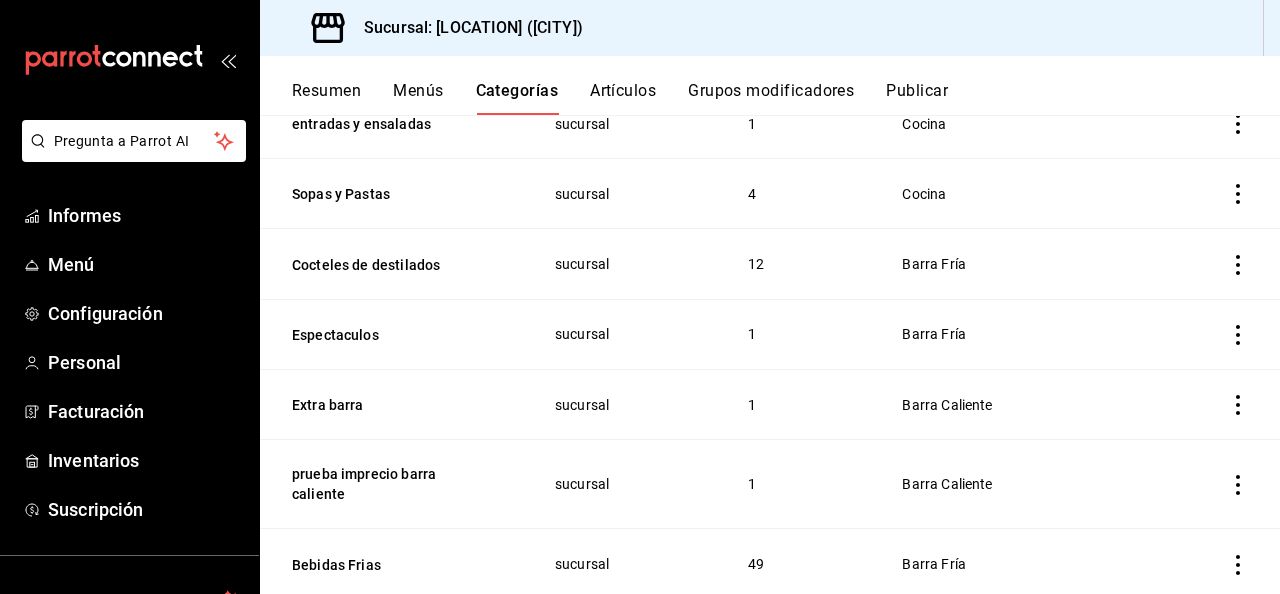 scroll, scrollTop: 1302, scrollLeft: 0, axis: vertical 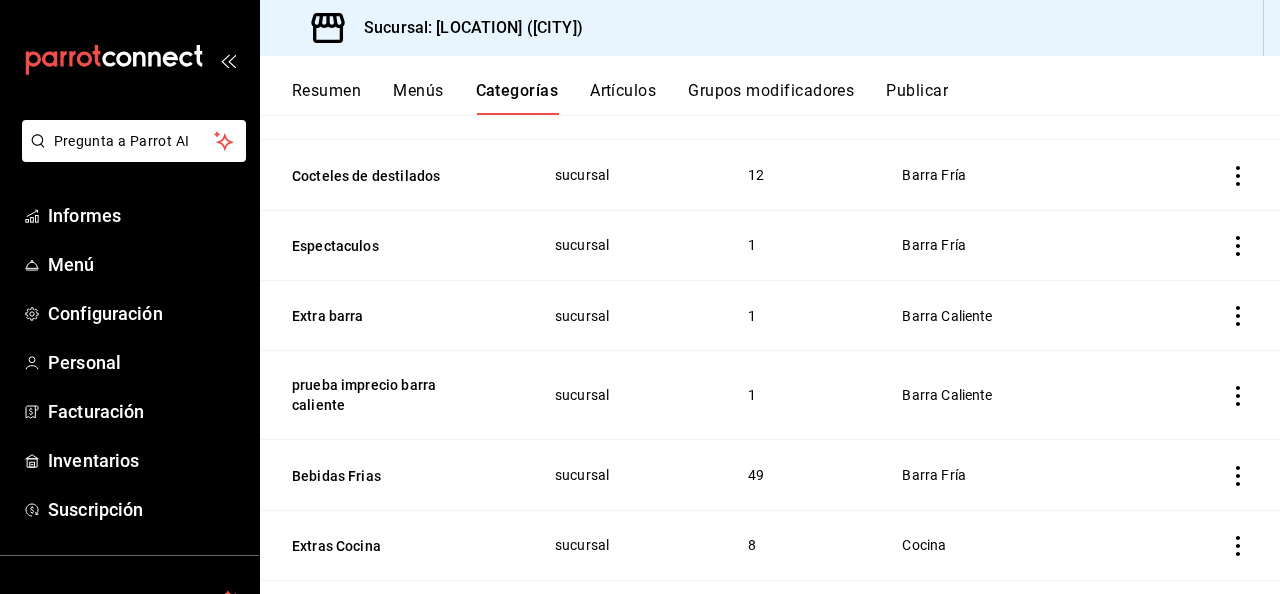 click 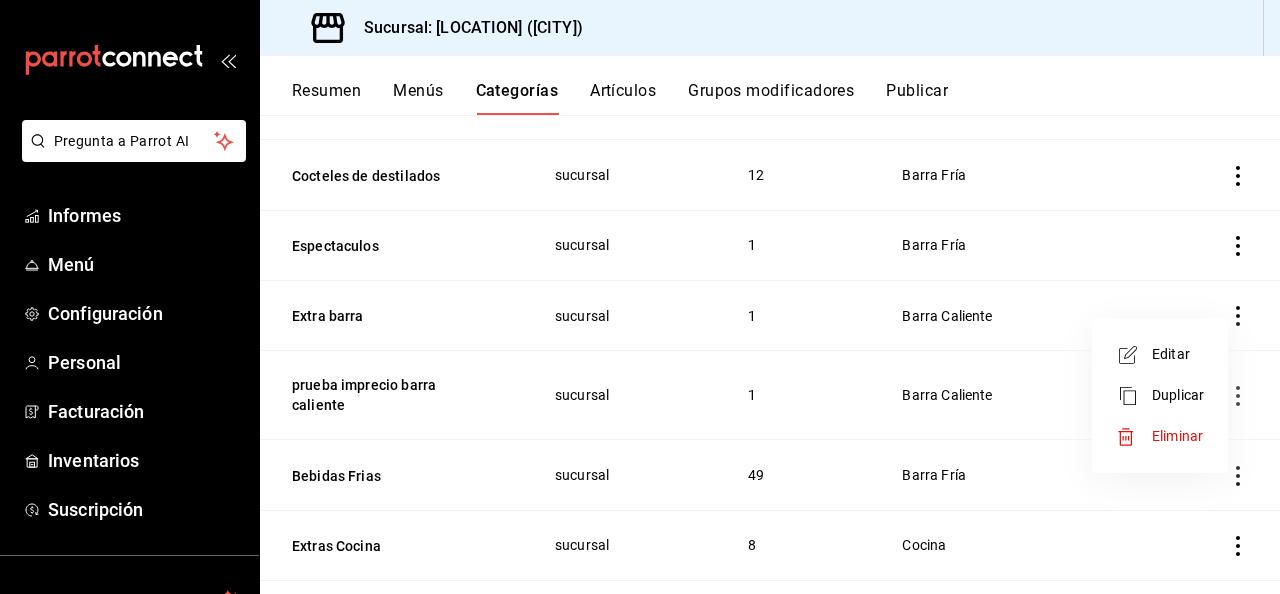 click on "Editar" at bounding box center (1178, 354) 